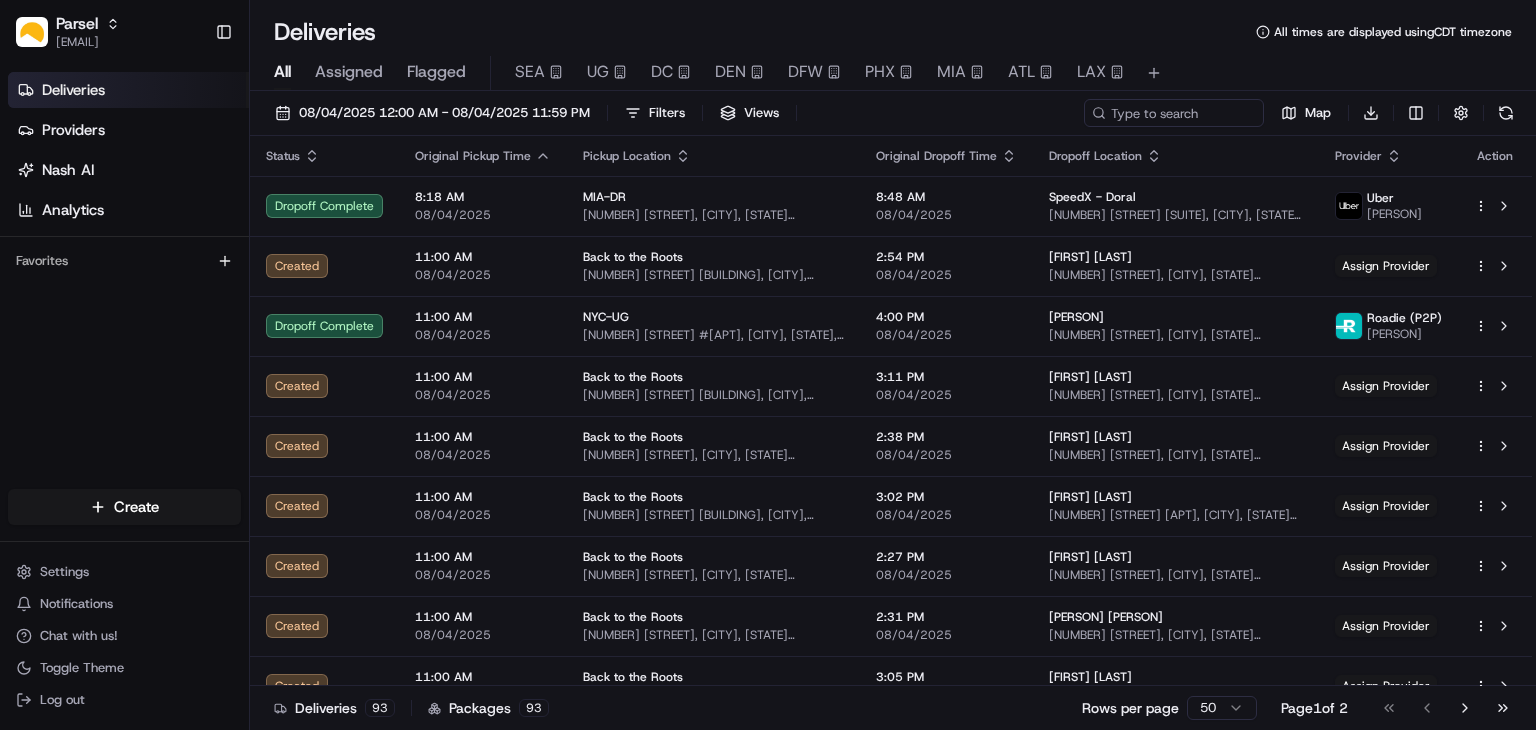 scroll, scrollTop: 0, scrollLeft: 0, axis: both 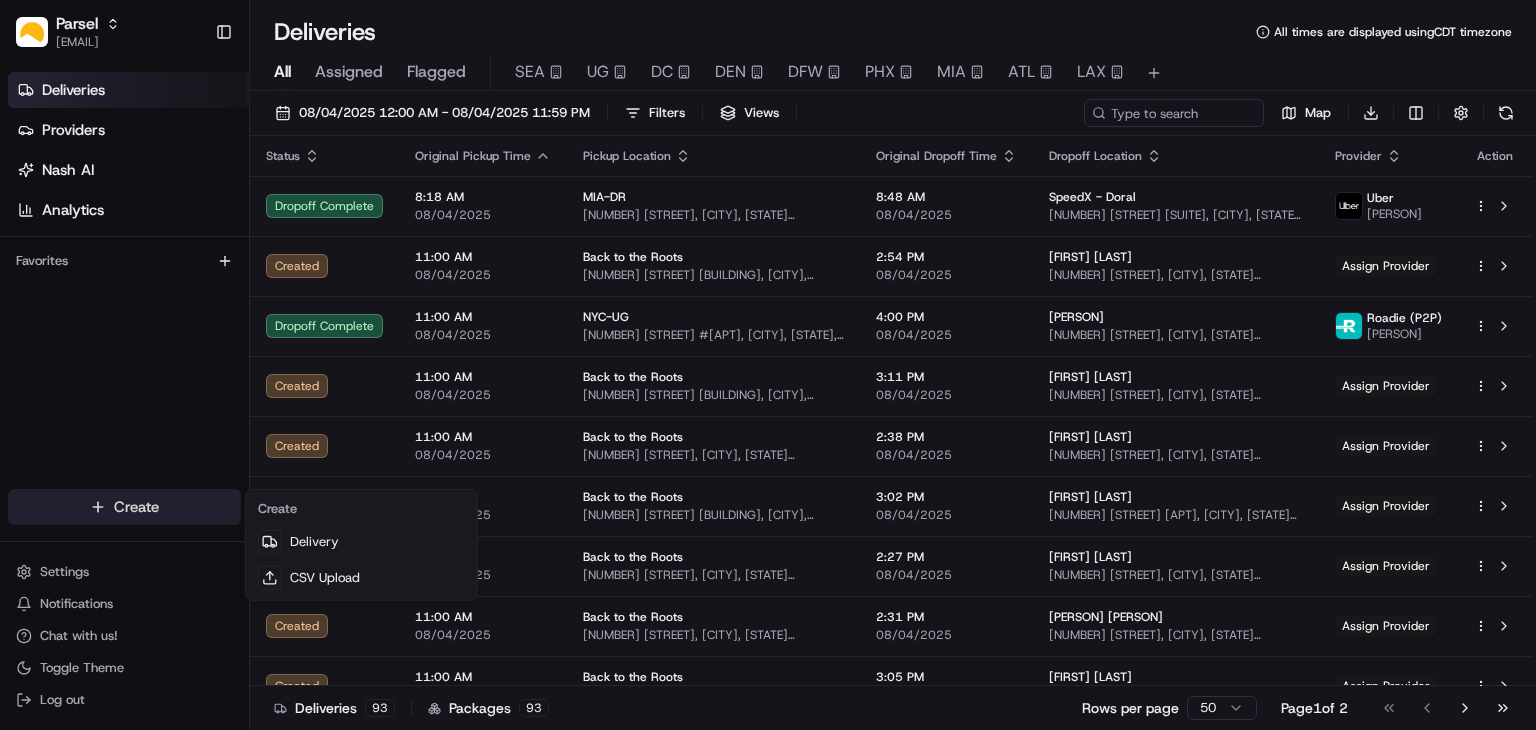 click on "Parsel [EMAIL] Toggle Sidebar Deliveries Providers Nash AI Analytics Favorites Main Menu Members & Organization Organization Users Roles Preferences Customization Tracking Orchestration Automations Dispatch Strategy Locations Pickup Locations Dropoff Locations Billing Billing Refund Requests Integrations Notification Triggers Webhooks API Keys Request Logs Create Settings Notifications Chat with us! Toggle Theme Log out Deliveries All times are displayed using CDT timezone All Assigned Flagged SEA UG DC DEN DFW PHX MIA ATL LAX [DATE] [TIME] - [DATE] [TIME] Filters Views Map Download Status Original Pickup Time Pickup Location Original Dropoff Time Dropoff Location Provider Action Dropoff Complete [TIME] [DATE] MIA-DR [NUMBER] [STREET], [CITY], [STATE] [POSTAL_CODE], [COUNTRY] [TIME] [DATE] SpeedX - Doral [NUMBER] [STREET] [SUITE], [CITY], [STATE] [POSTAL_CODE], [COUNTRY] Uber [PERSON] Created [TIME] [DATE] Back to the Roots [NUMBER] [STREET] [BUILDING], [CITY], [STATE] [POSTAL_CODE], [COUNTRY] [TIME] NYC-UG" at bounding box center [768, 365] 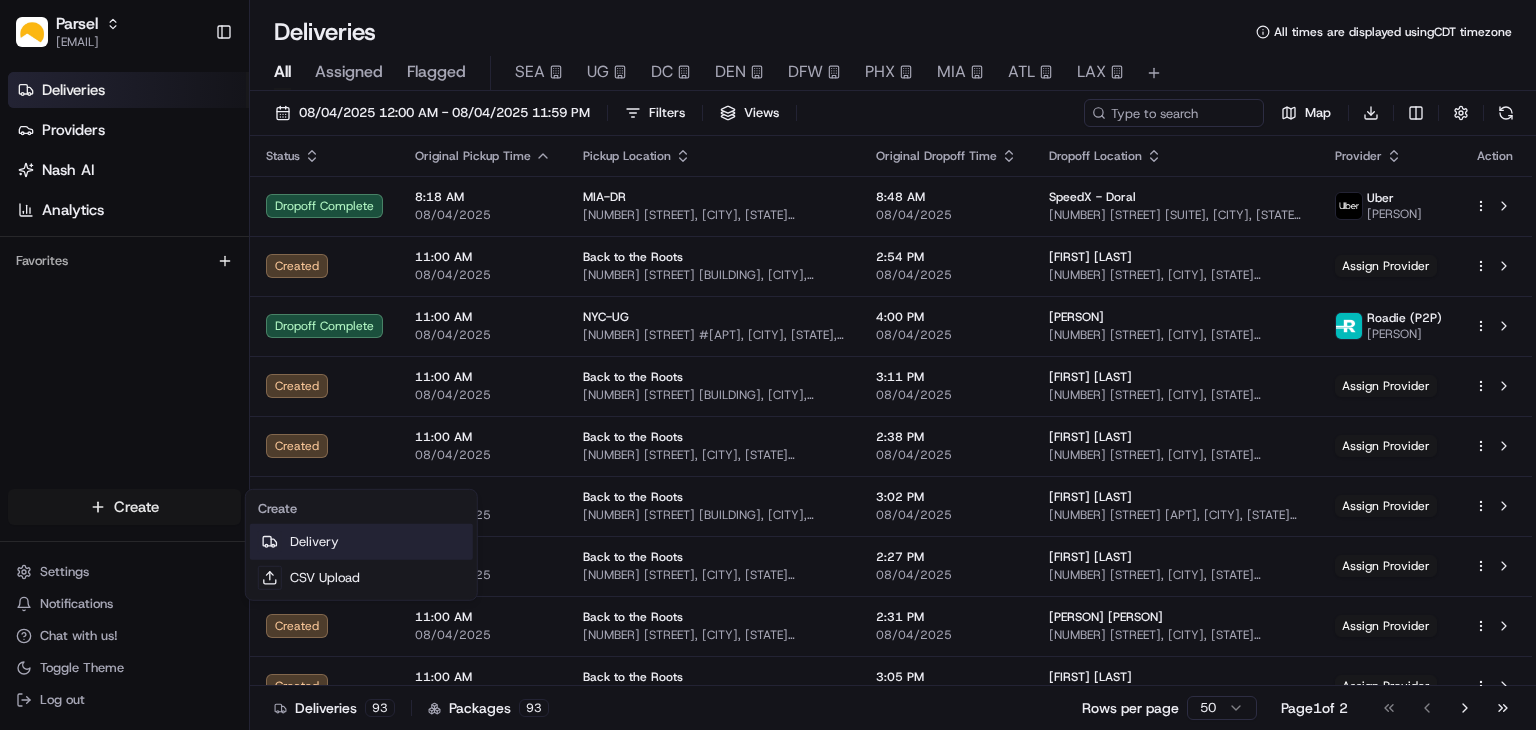 click on "Delivery" at bounding box center [361, 542] 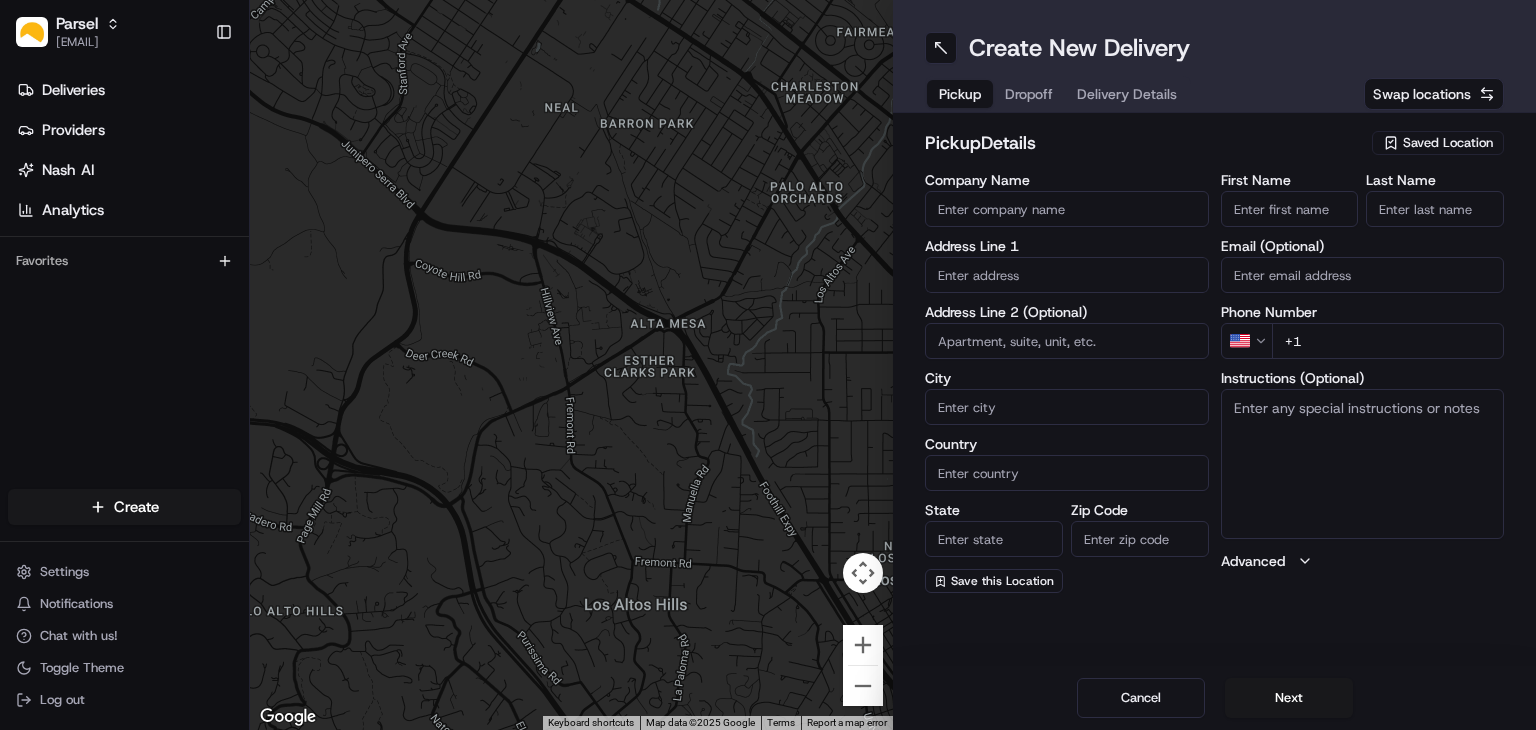 click on "Saved Location" at bounding box center (1448, 143) 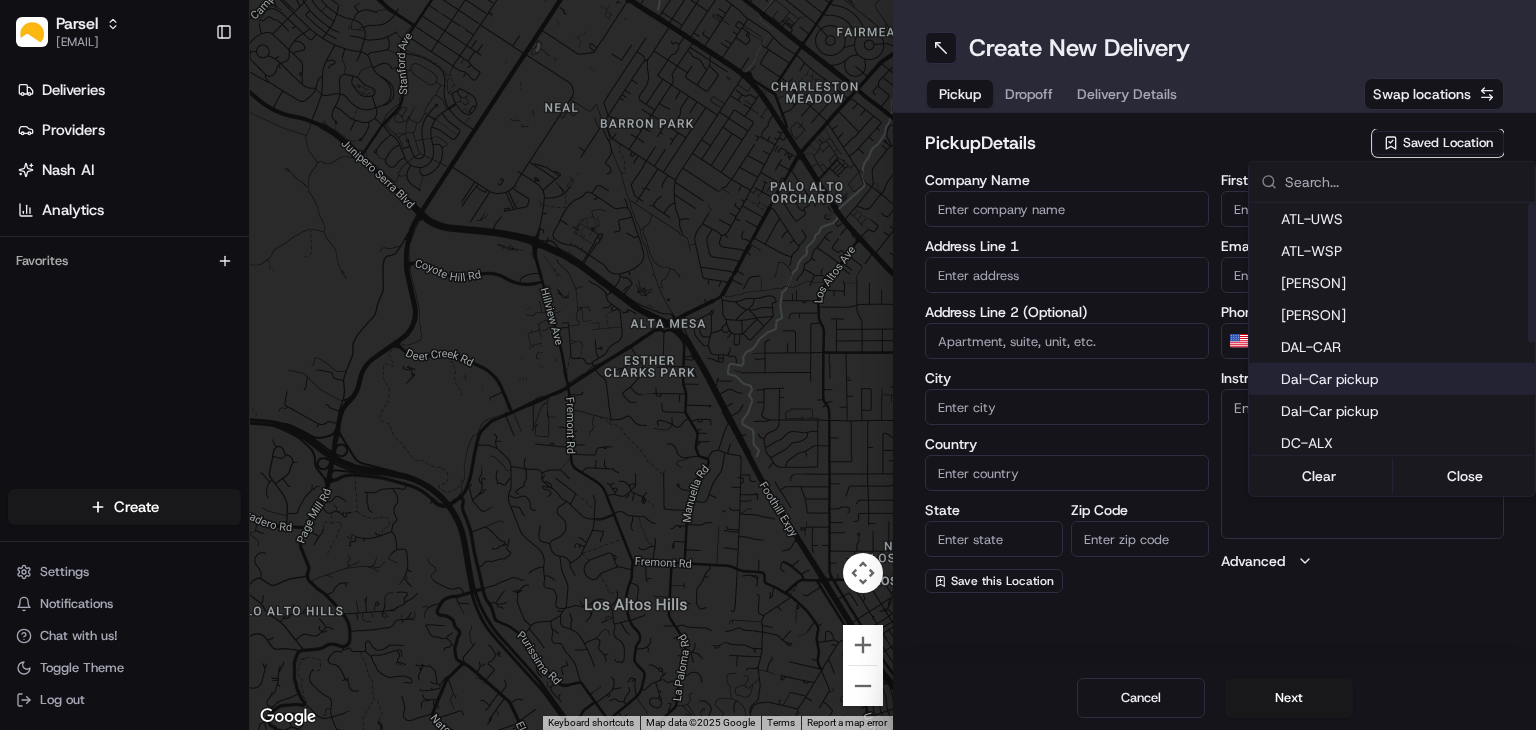click on "Dal-Car pickup" at bounding box center (1404, 379) 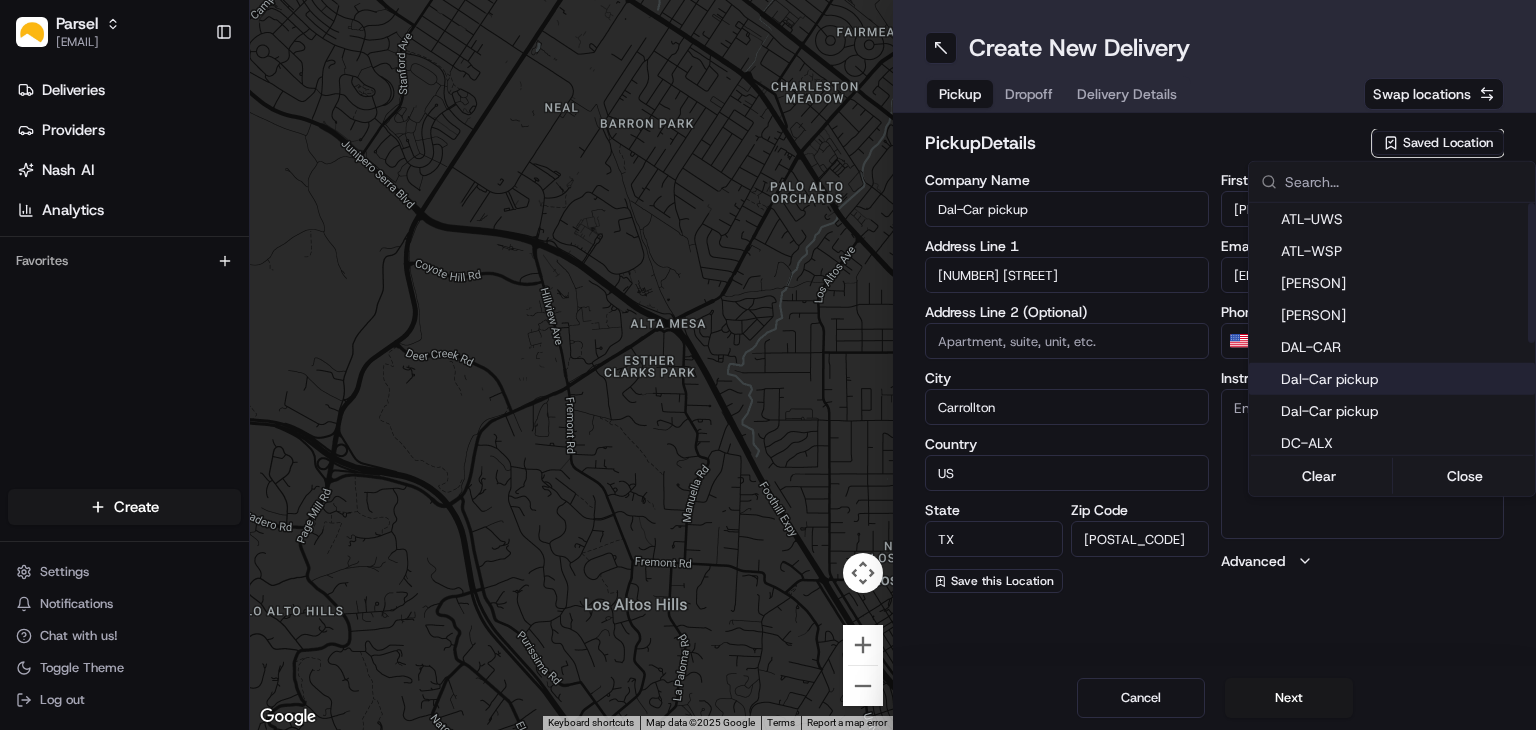 type on "+1 469 480 7930" 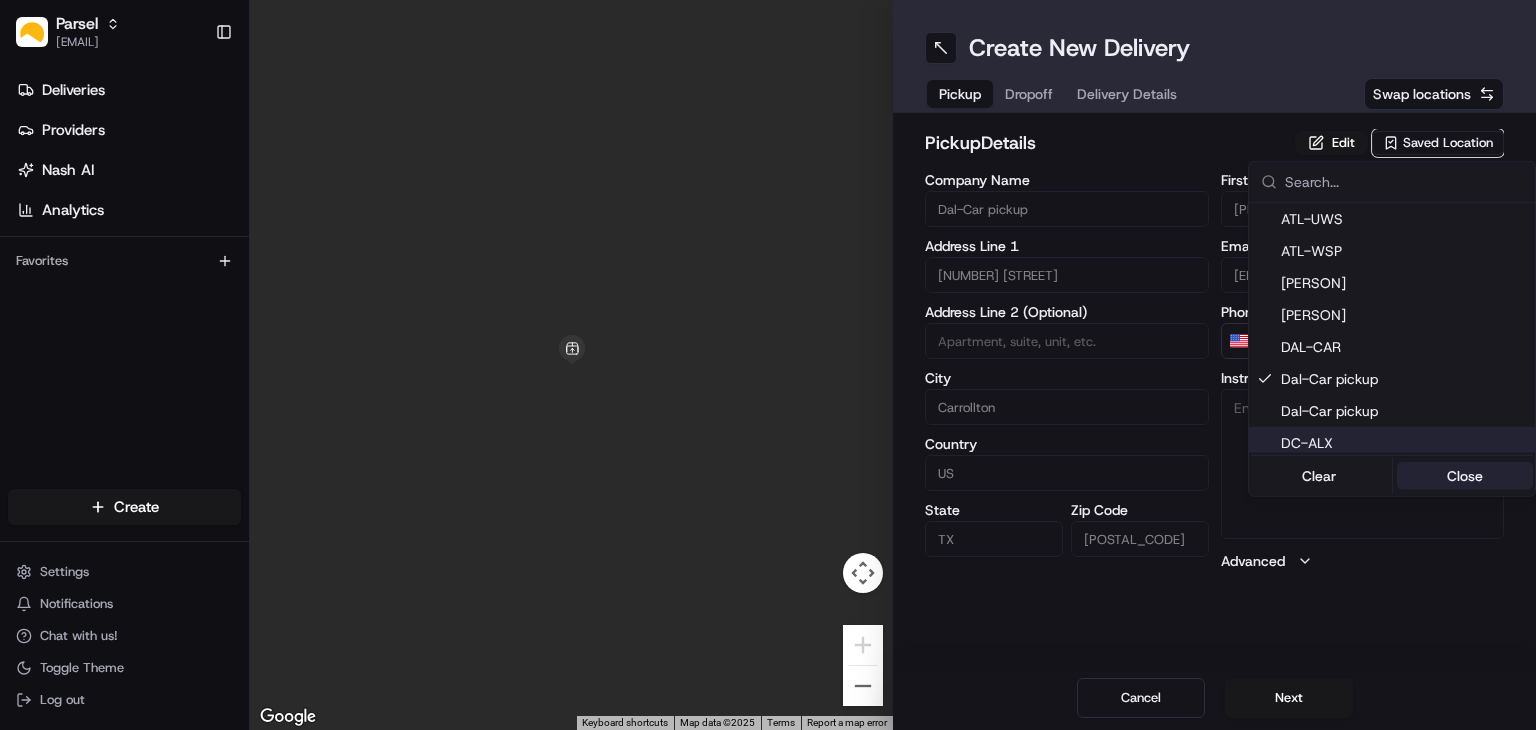 click on "Close" at bounding box center [1465, 476] 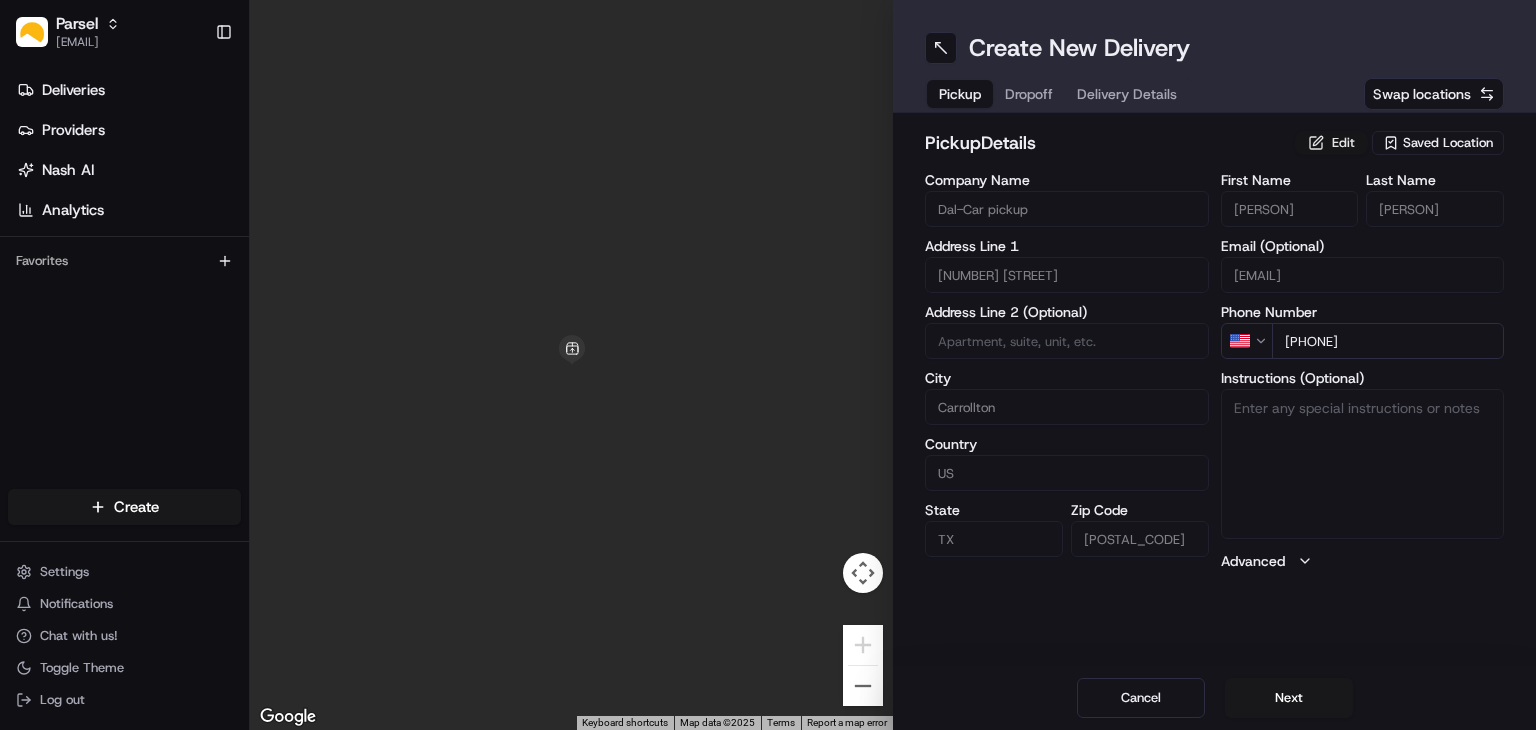 click on "Edit" at bounding box center [1331, 143] 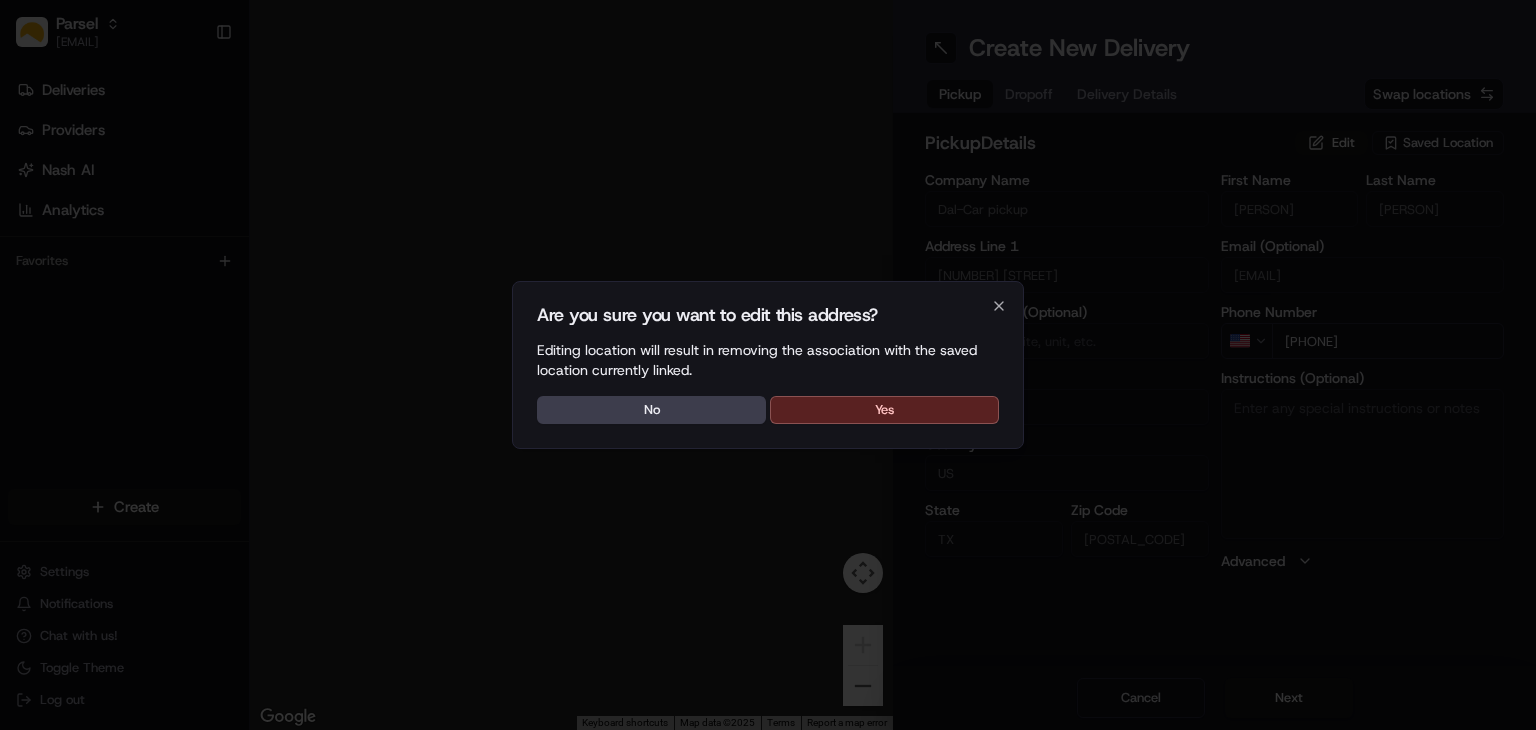 click on "Are you sure you want to edit this address? Editing location will result in removing the association with the saved location currently linked. No Yes Close" at bounding box center (768, 365) 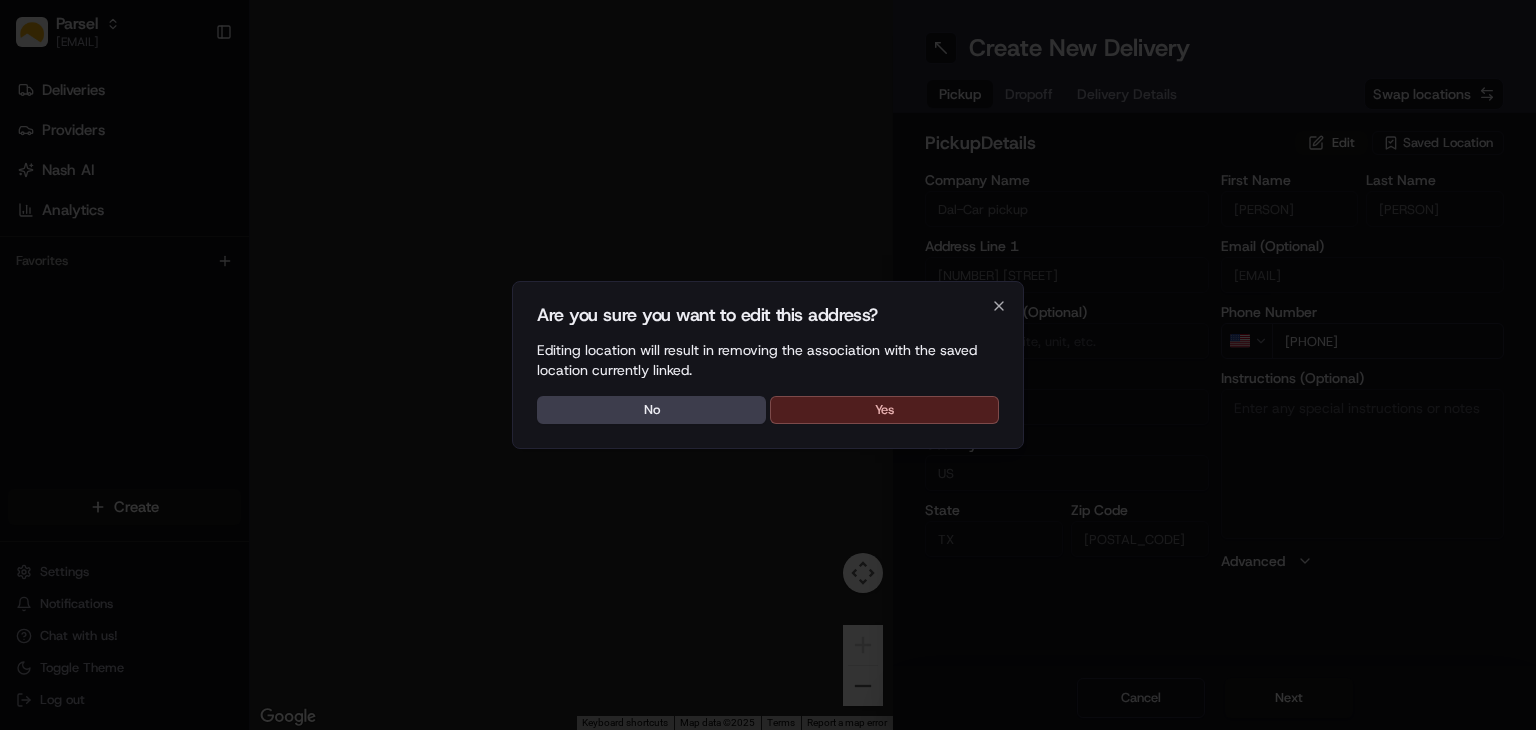 click on "Yes" at bounding box center (884, 410) 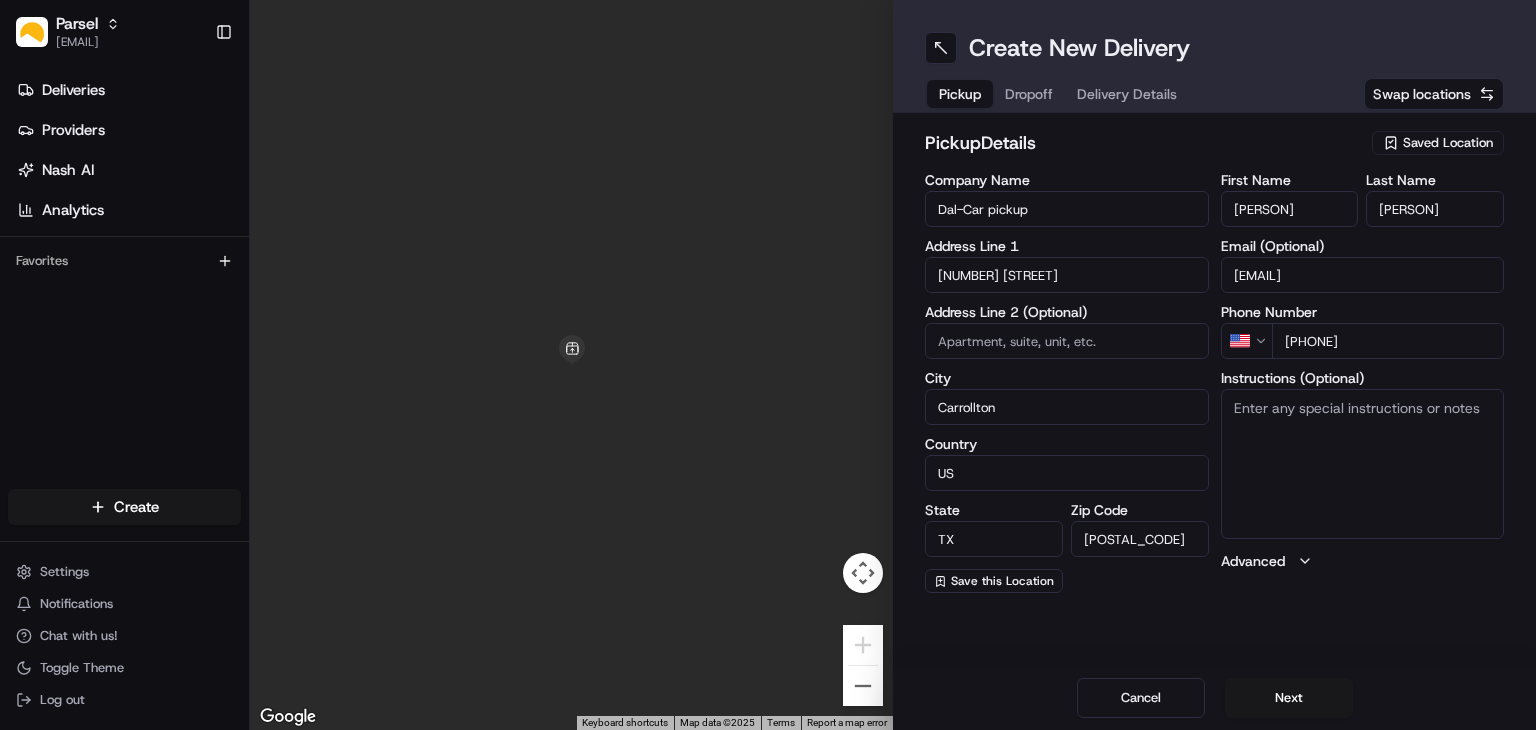 click on "Instructions (Optional)" at bounding box center (1363, 464) 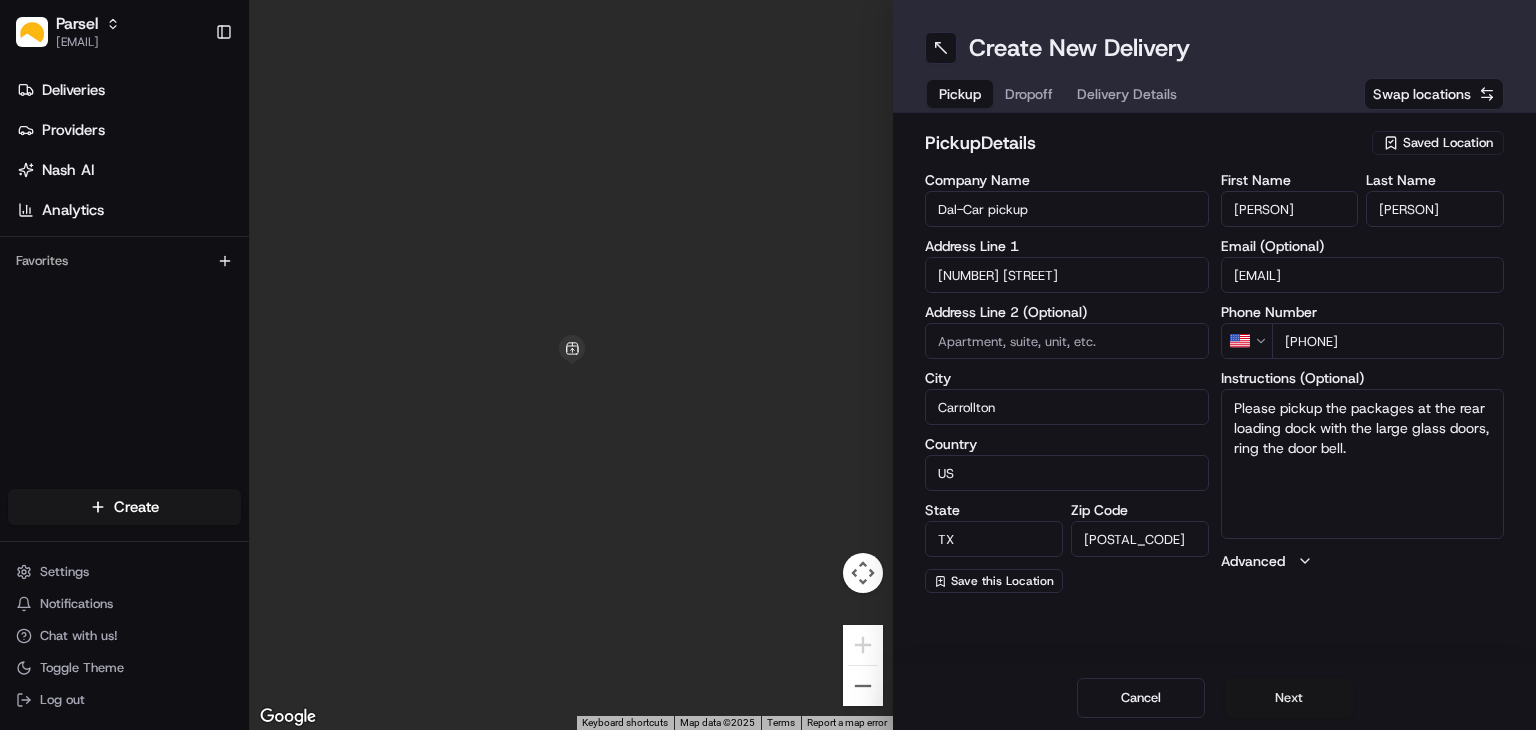 type on "Please pickup the packages at the rear loading dock with the large glass doors, ring the door bell." 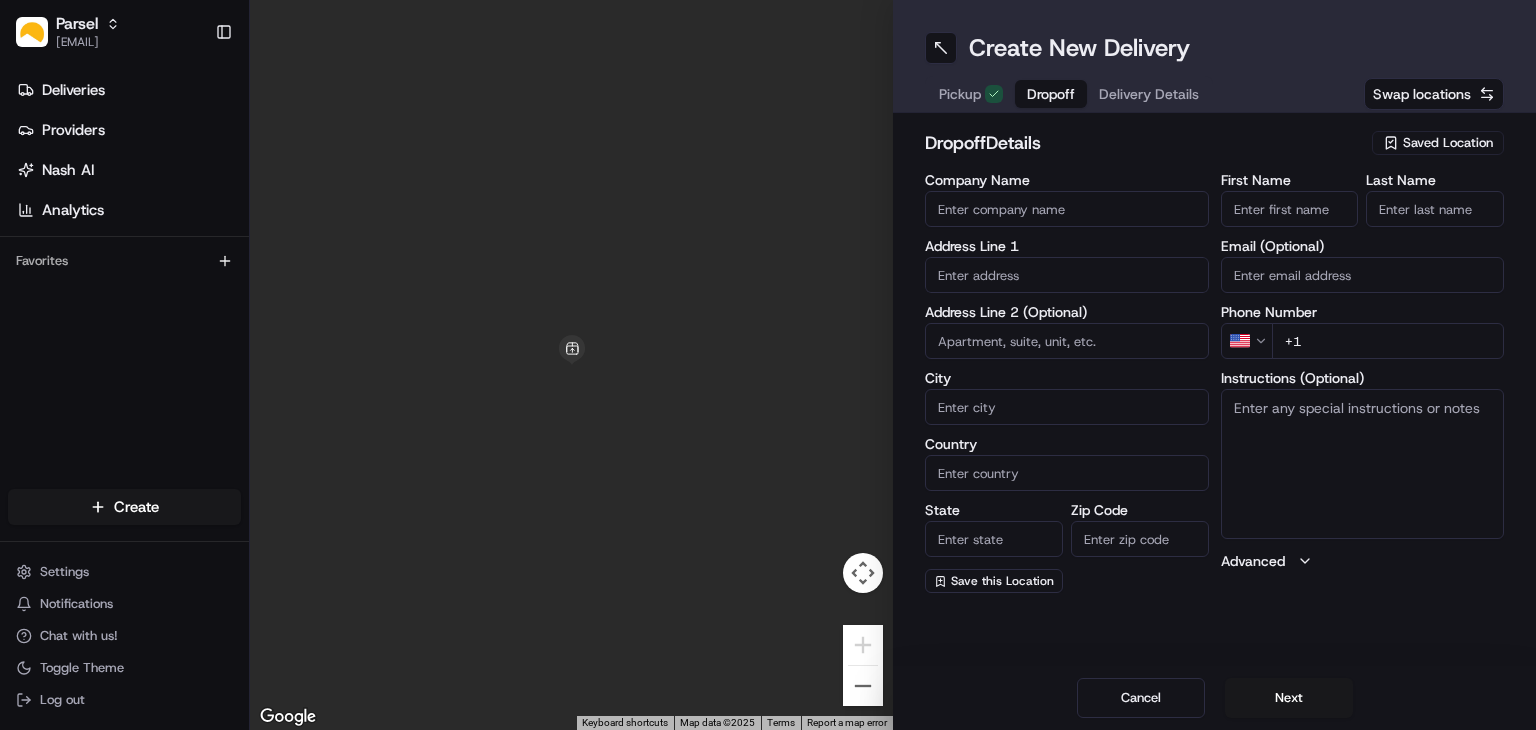 click on "Saved Location" at bounding box center [1448, 143] 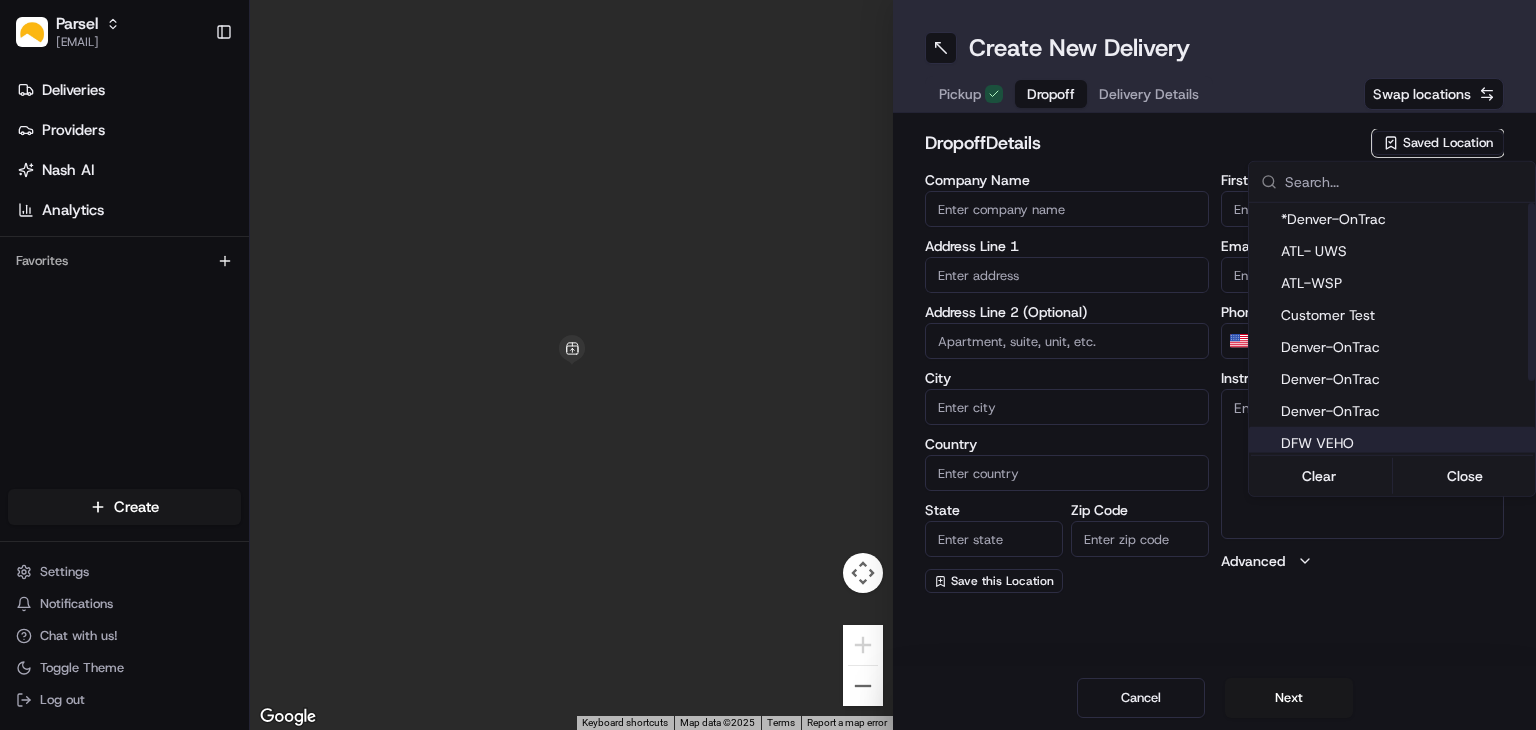 click on "DFW VEHO" at bounding box center (1404, 443) 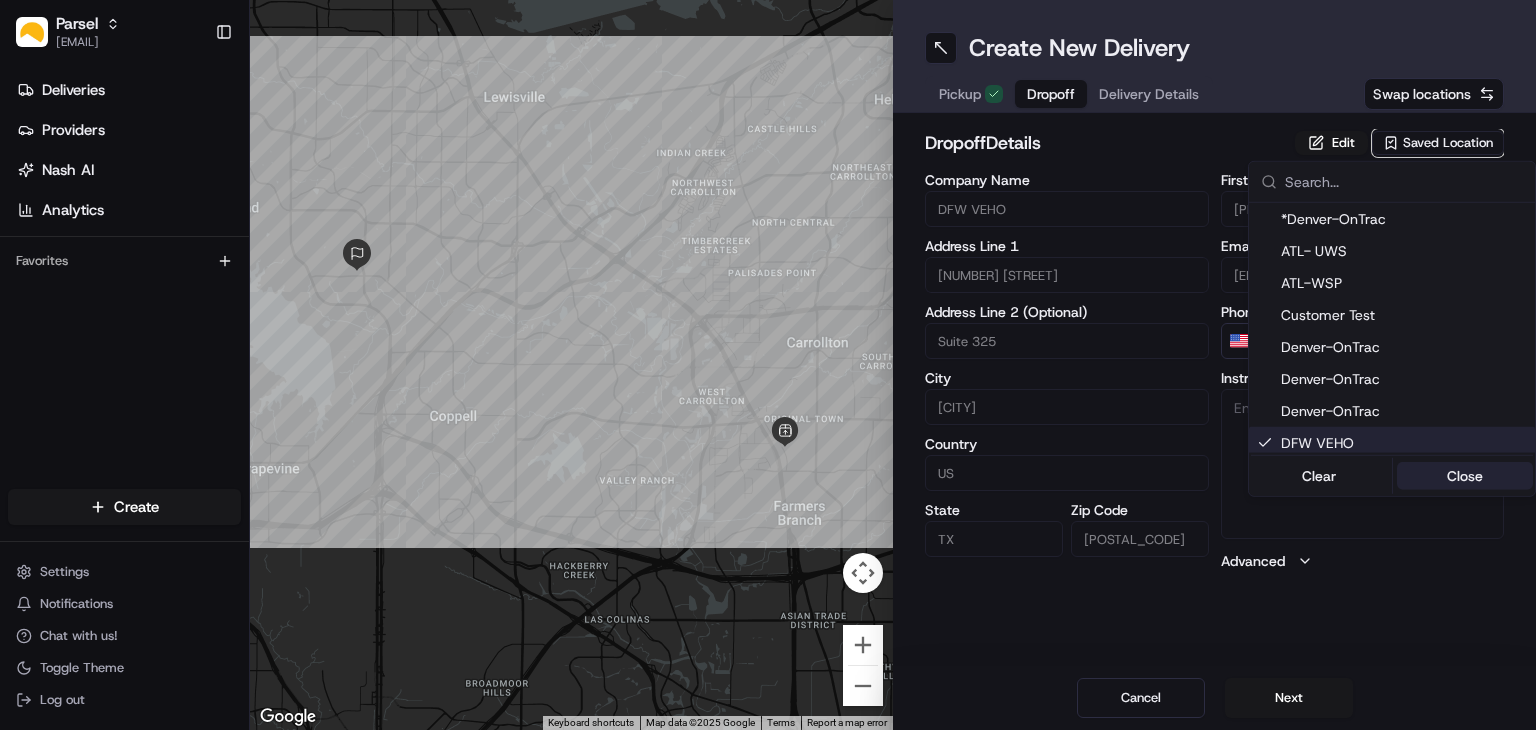 click on "Close" at bounding box center (1465, 476) 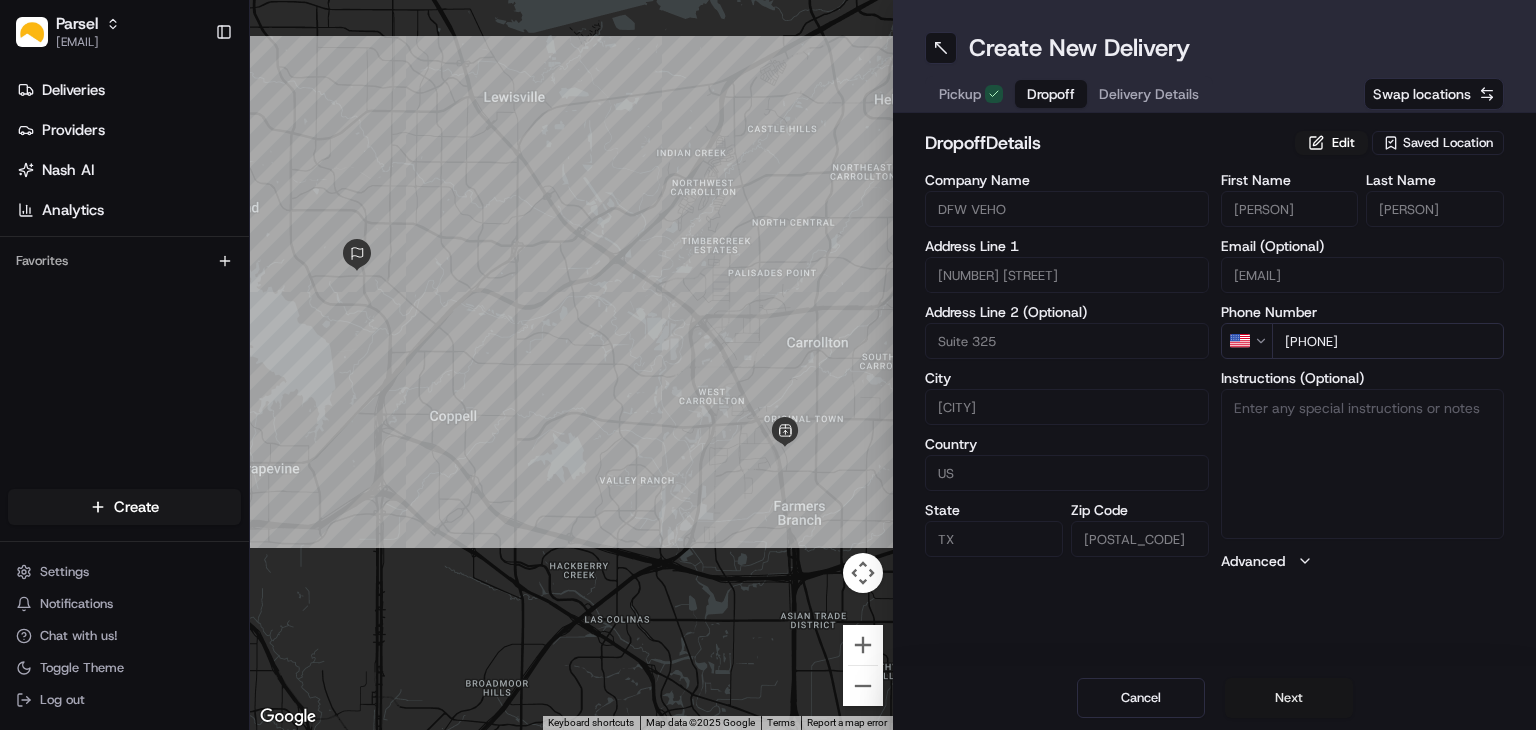 click on "Next" at bounding box center (1289, 698) 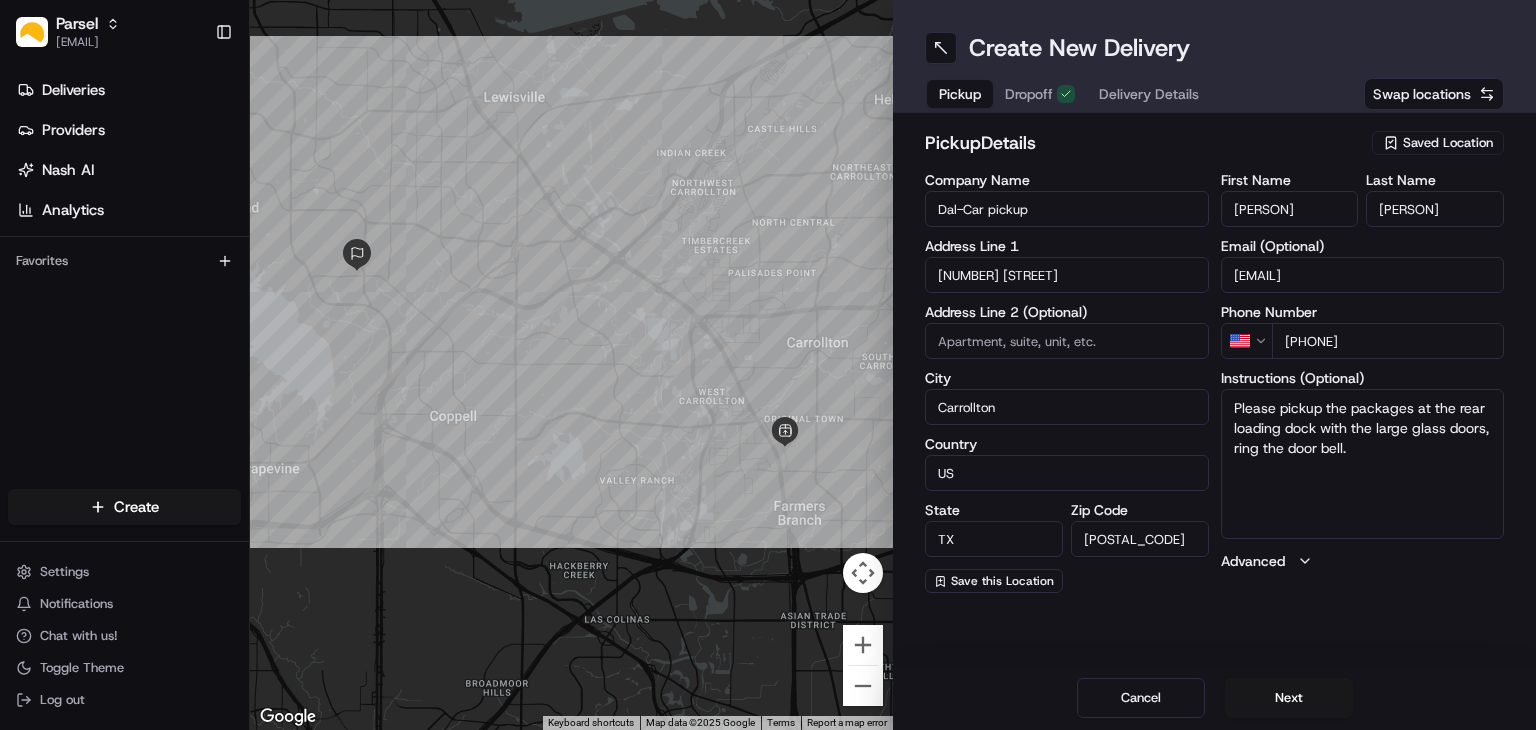 click on "Pickup" at bounding box center [960, 94] 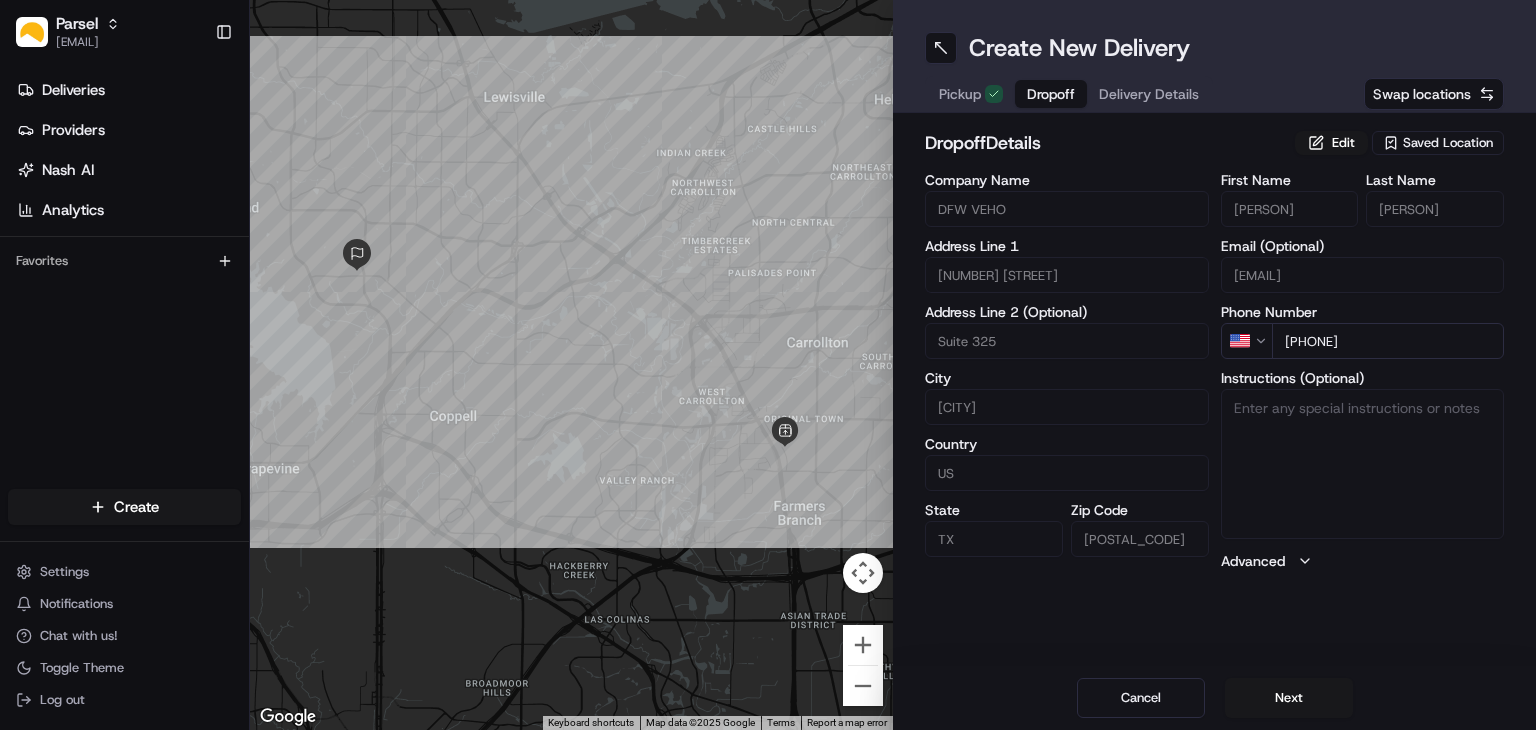 click on "Dropoff" at bounding box center (1051, 94) 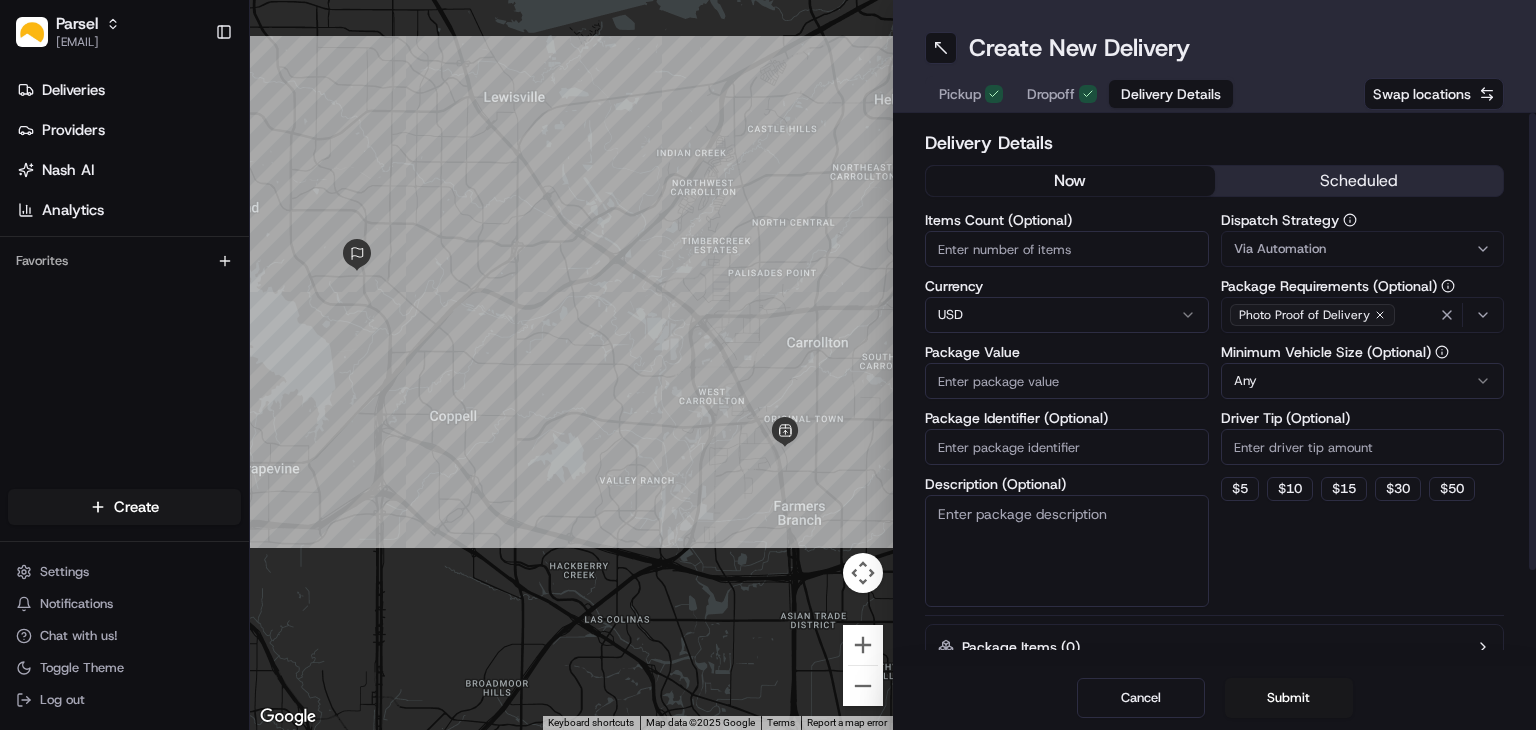 click on "Package Value" at bounding box center (1067, 381) 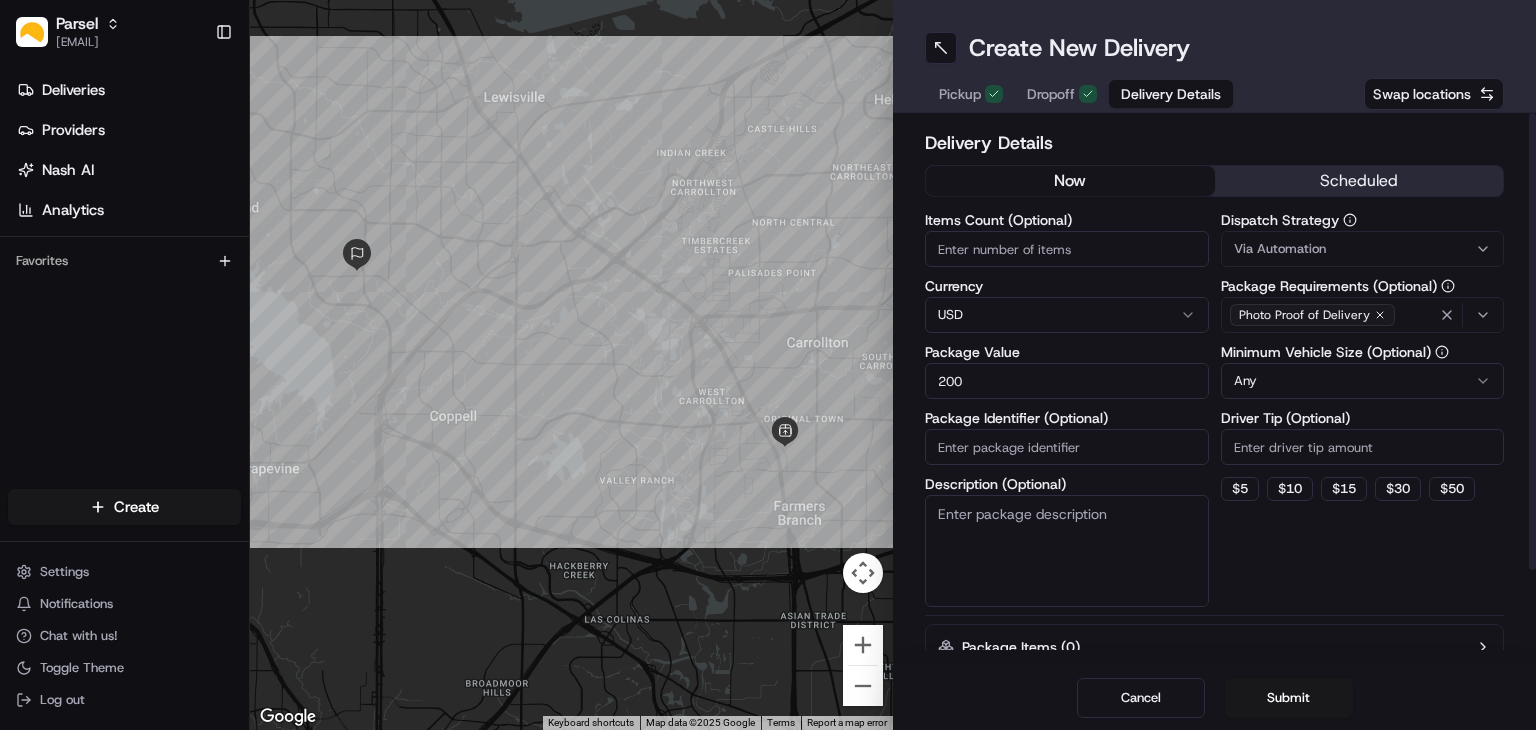 type on "200" 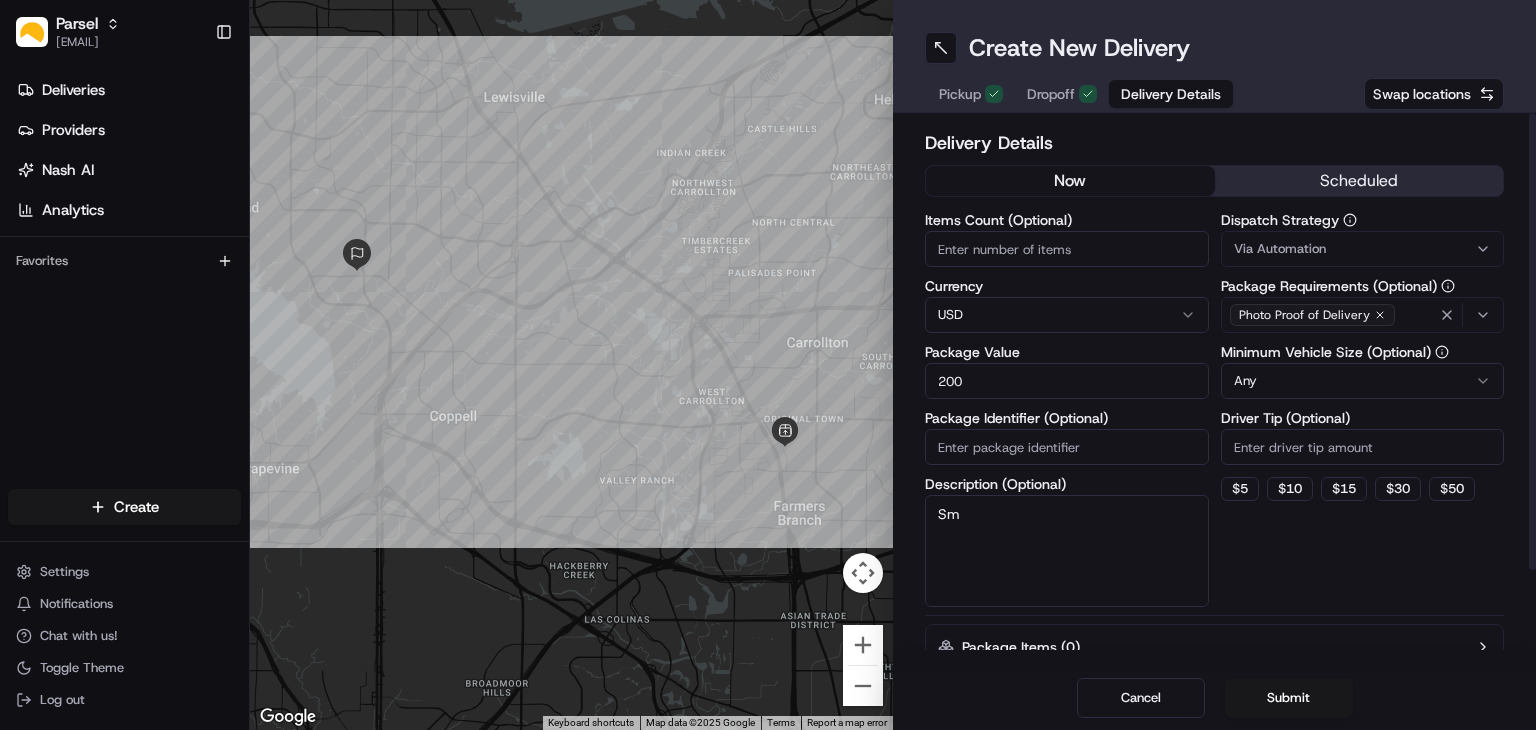 type on "S" 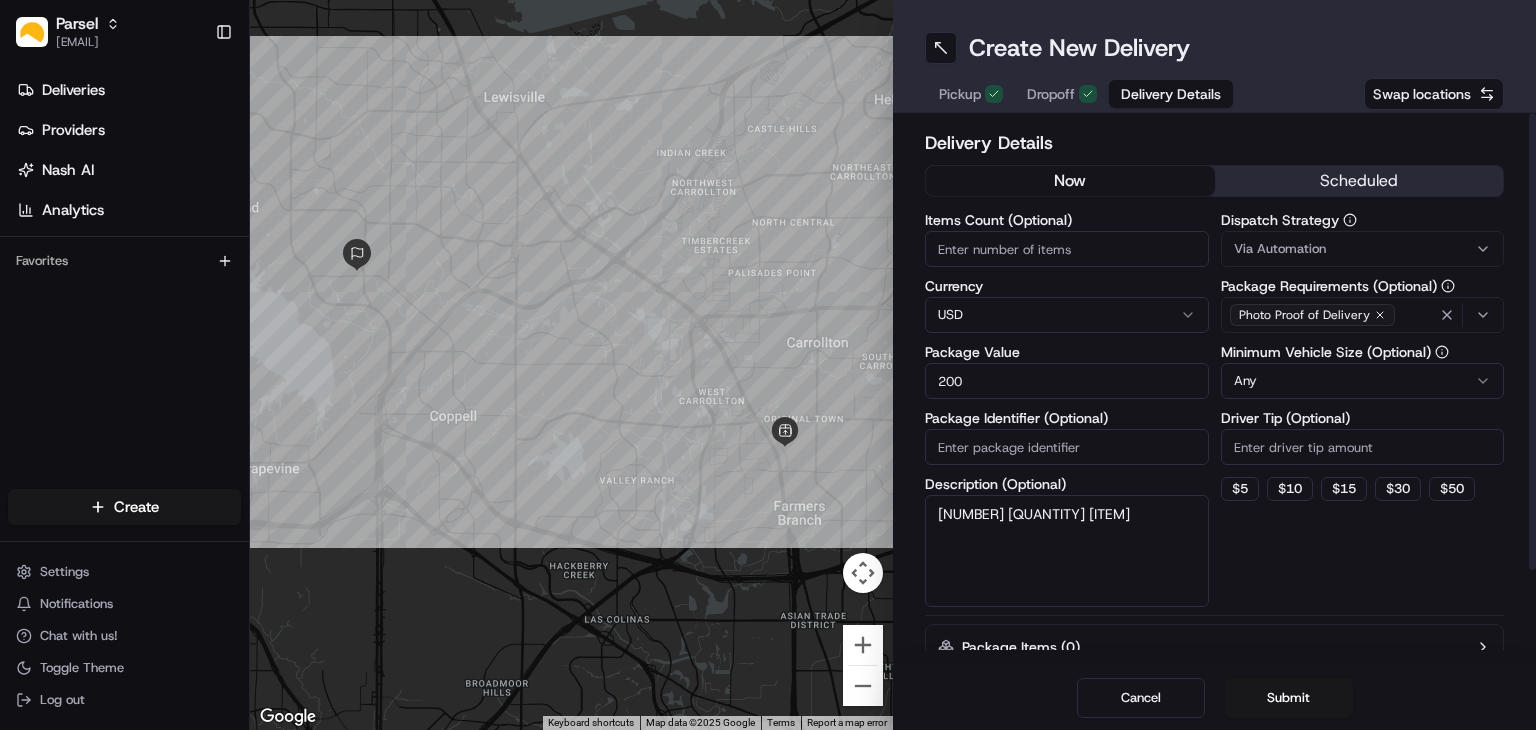 click on "28 - 30 small packges" at bounding box center [1067, 551] 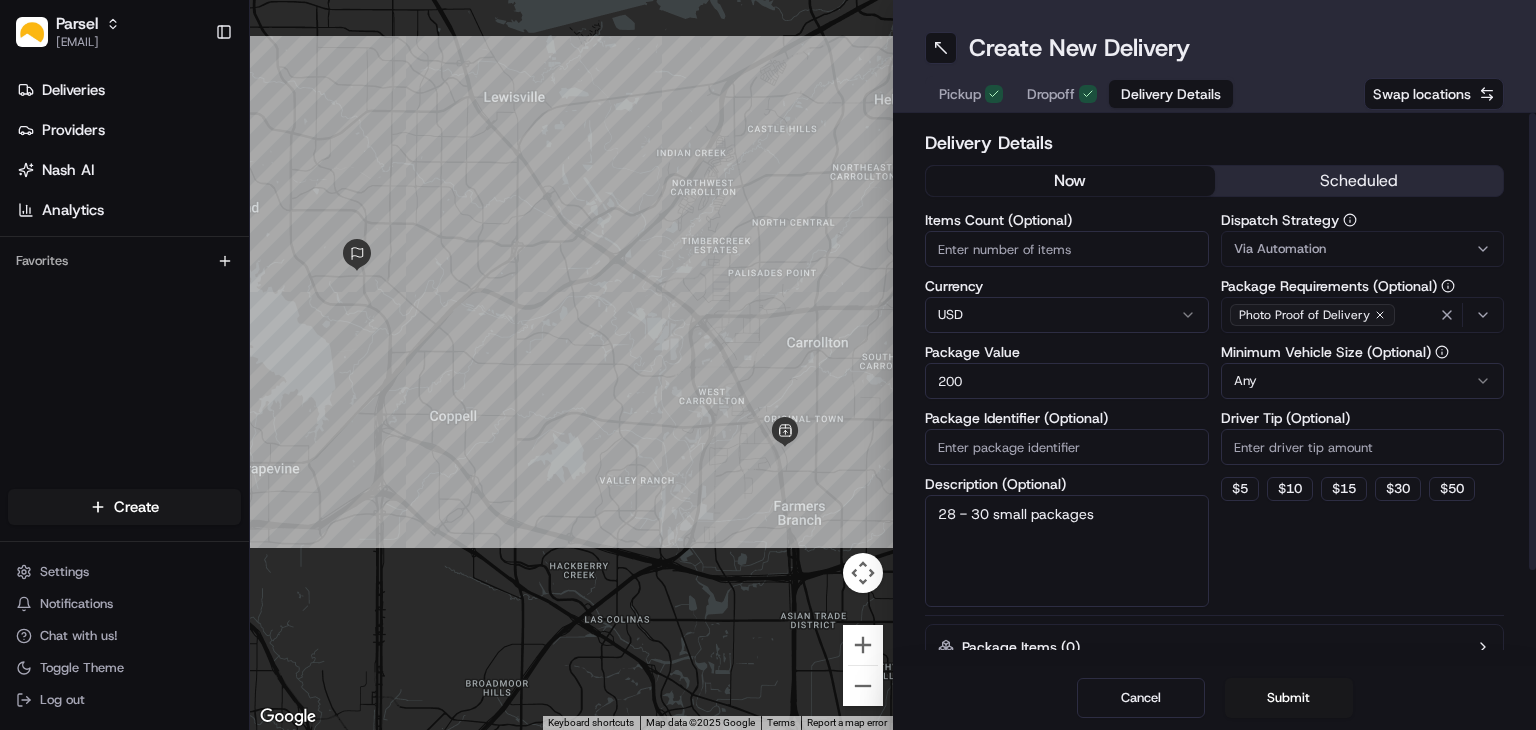 click on "28 - 30 small packages" at bounding box center [1067, 551] 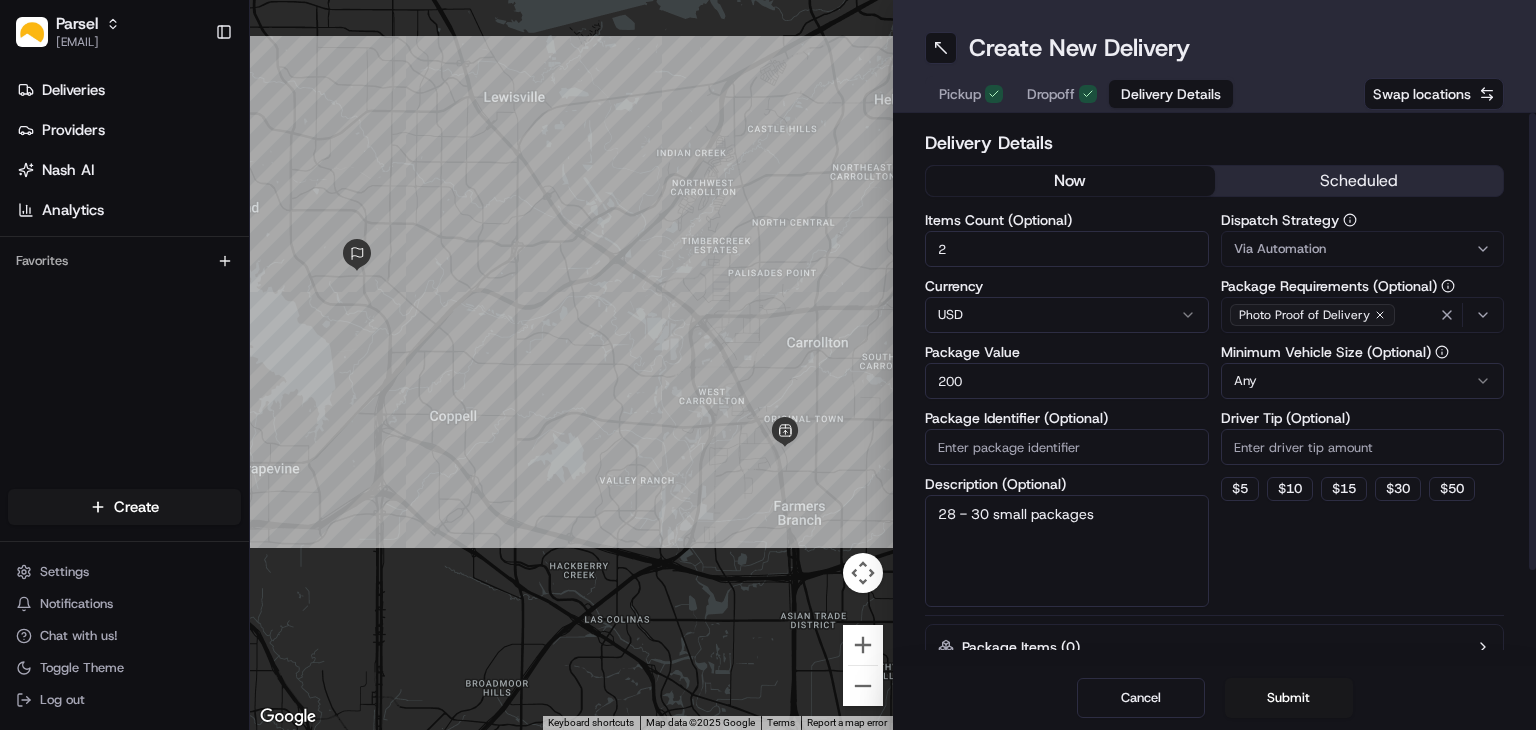 type on "28" 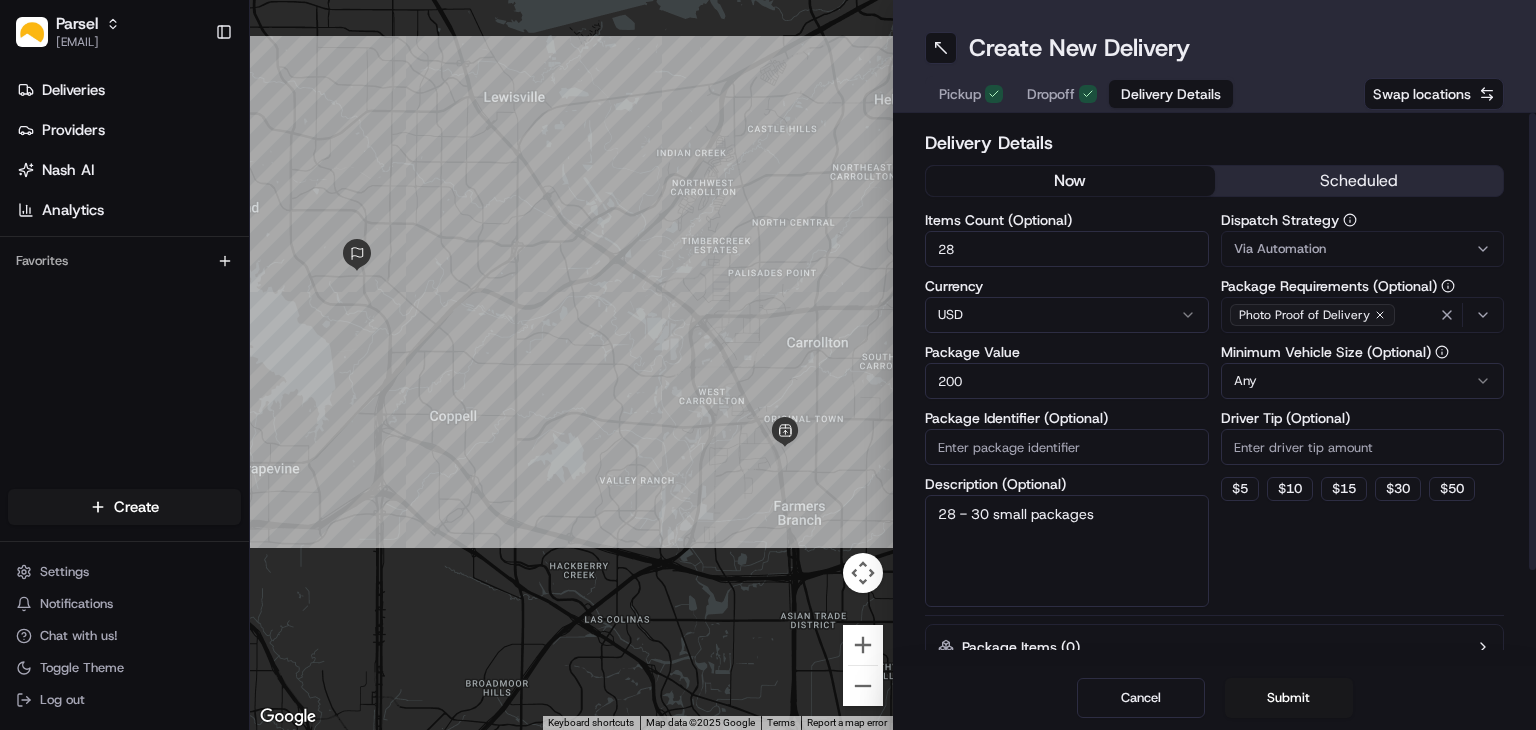 type 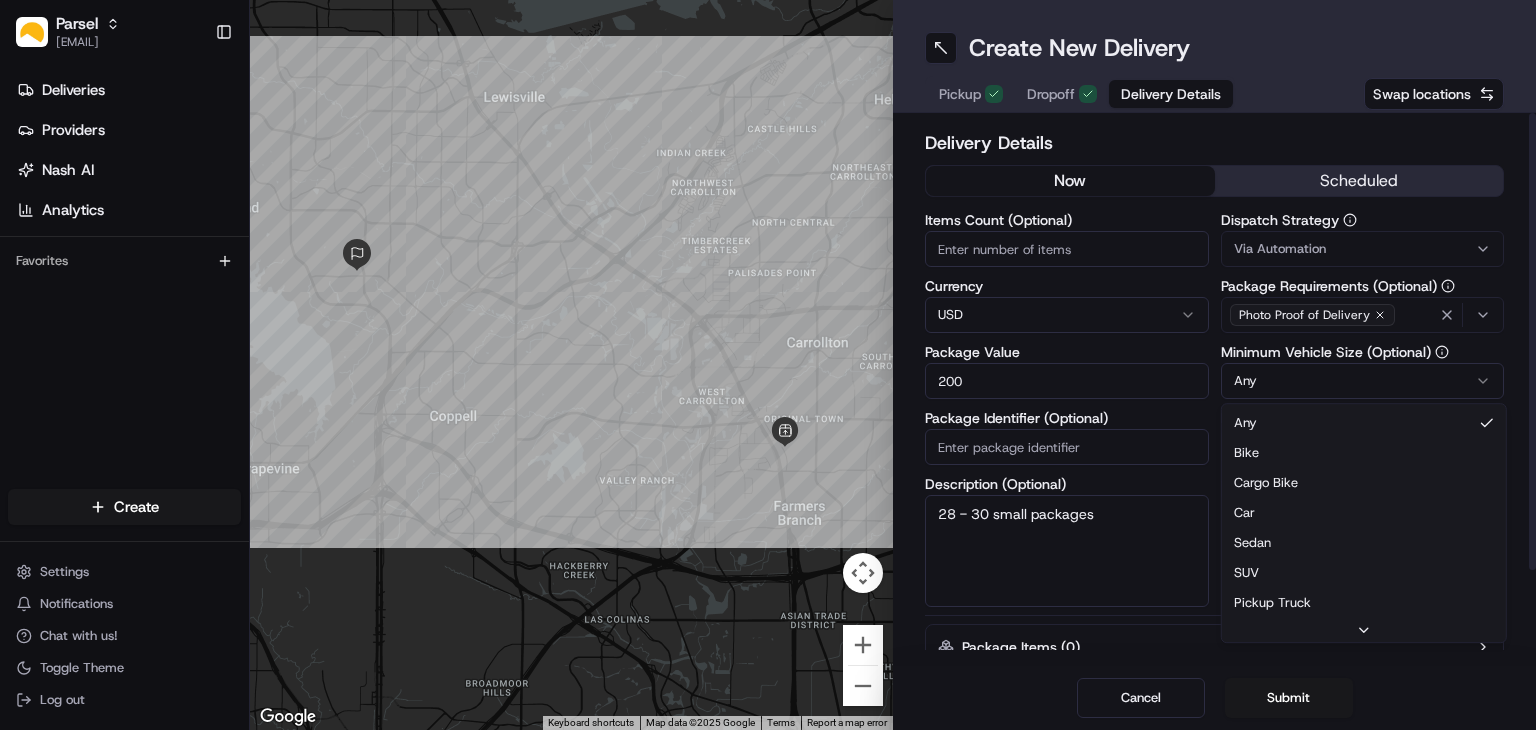 click on "Parsel cameron.langer@saltbox.com Toggle Sidebar Deliveries Providers Nash AI Analytics Favorites Main Menu Members & Organization Organization Users Roles Preferences Customization Tracking Orchestration Automations Dispatch Strategy Locations Pickup Locations Dropoff Locations Billing Billing Refund Requests Integrations Notification Triggers Webhooks API Keys Request Logs Create Settings Notifications Chat with us! Toggle Theme Log out ← Move left → Move right ↑ Move up ↓ Move down + Zoom in - Zoom out Home Jump left by 75% End Jump right by 75% Page Up Jump up by 75% Page Down Jump down by 75% Keyboard shortcuts Map Data Map data ©2025 Google Map data ©2025 Google 2 km  Click to toggle between metric and imperial units Terms Report a map error Create New Delivery Pickup Dropoff Delivery Details Swap locations Delivery Details now scheduled Items Count (Optional) Currency USD Package Value 200 Package Identifier (Optional) Description (Optional) 28 - 30 small packages  Any Any $" at bounding box center [768, 365] 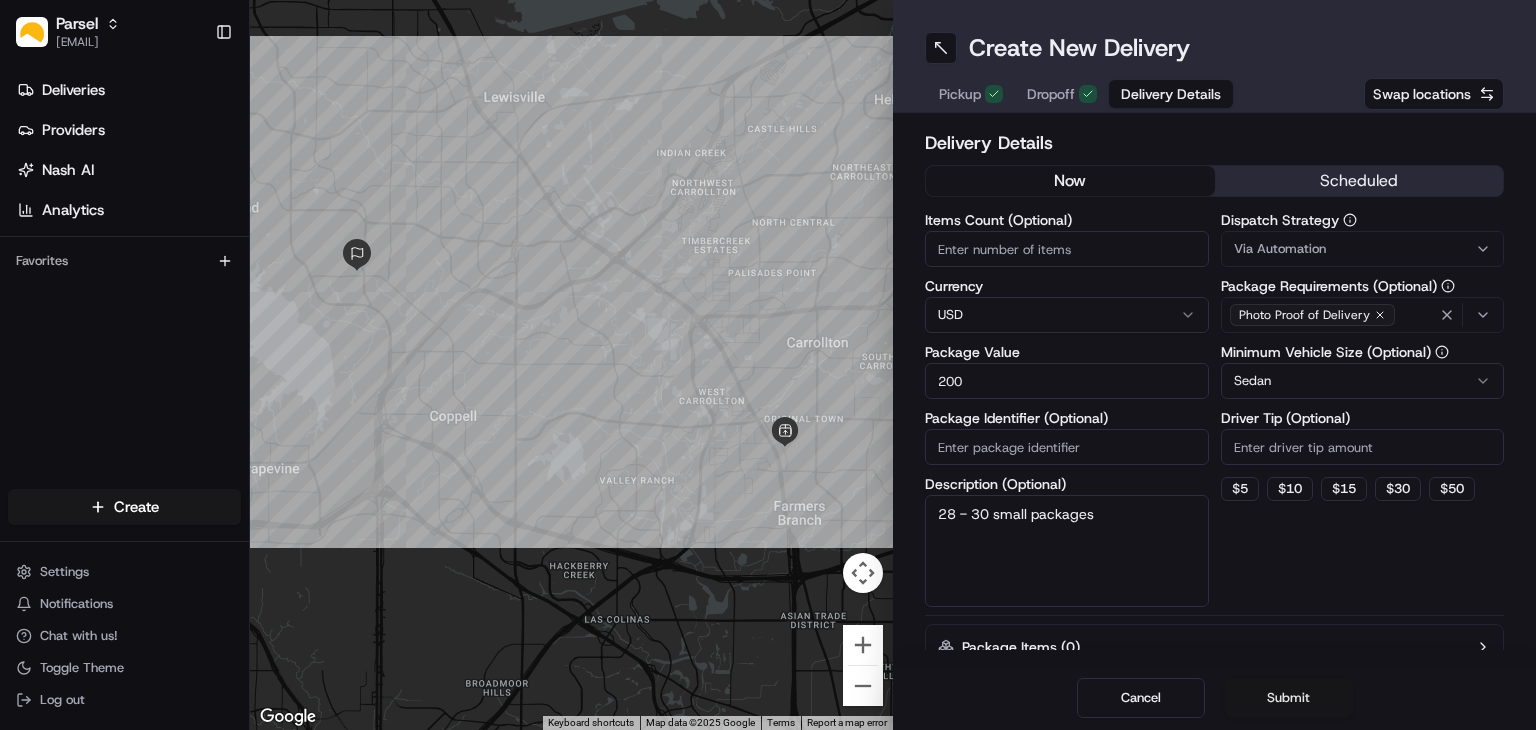 click on "Submit" at bounding box center [1289, 698] 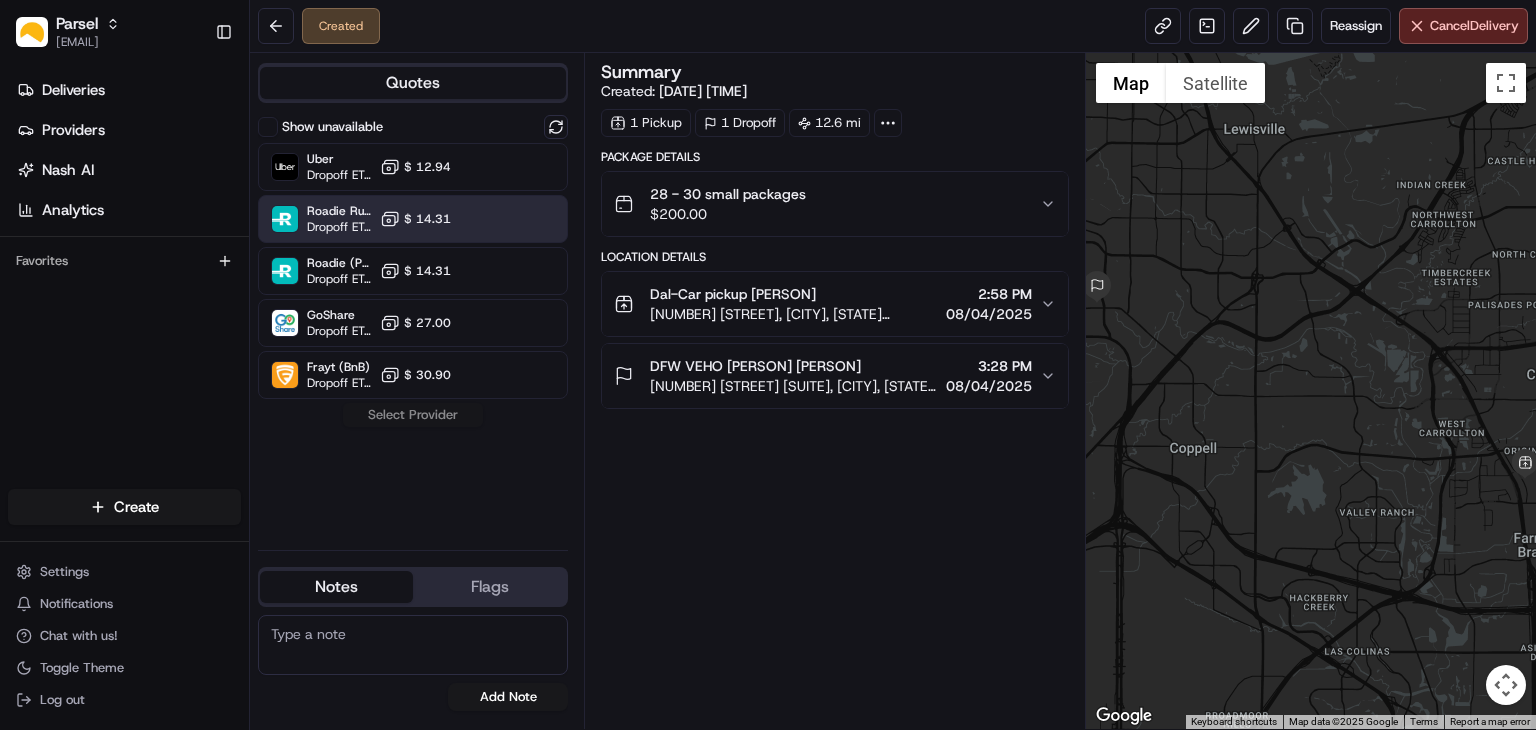 click on "$   14.31" at bounding box center (427, 219) 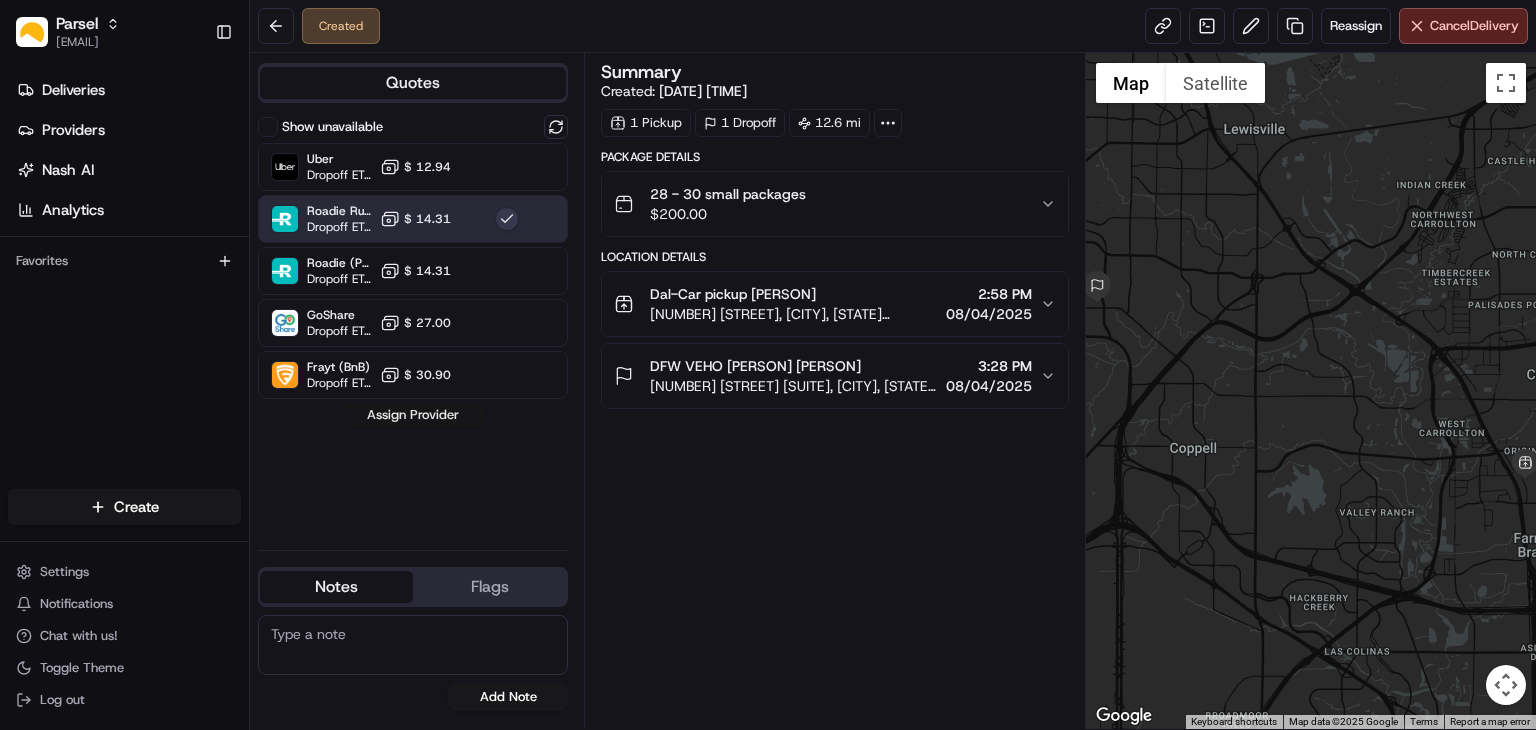 click on "Assign Provider" at bounding box center [413, 415] 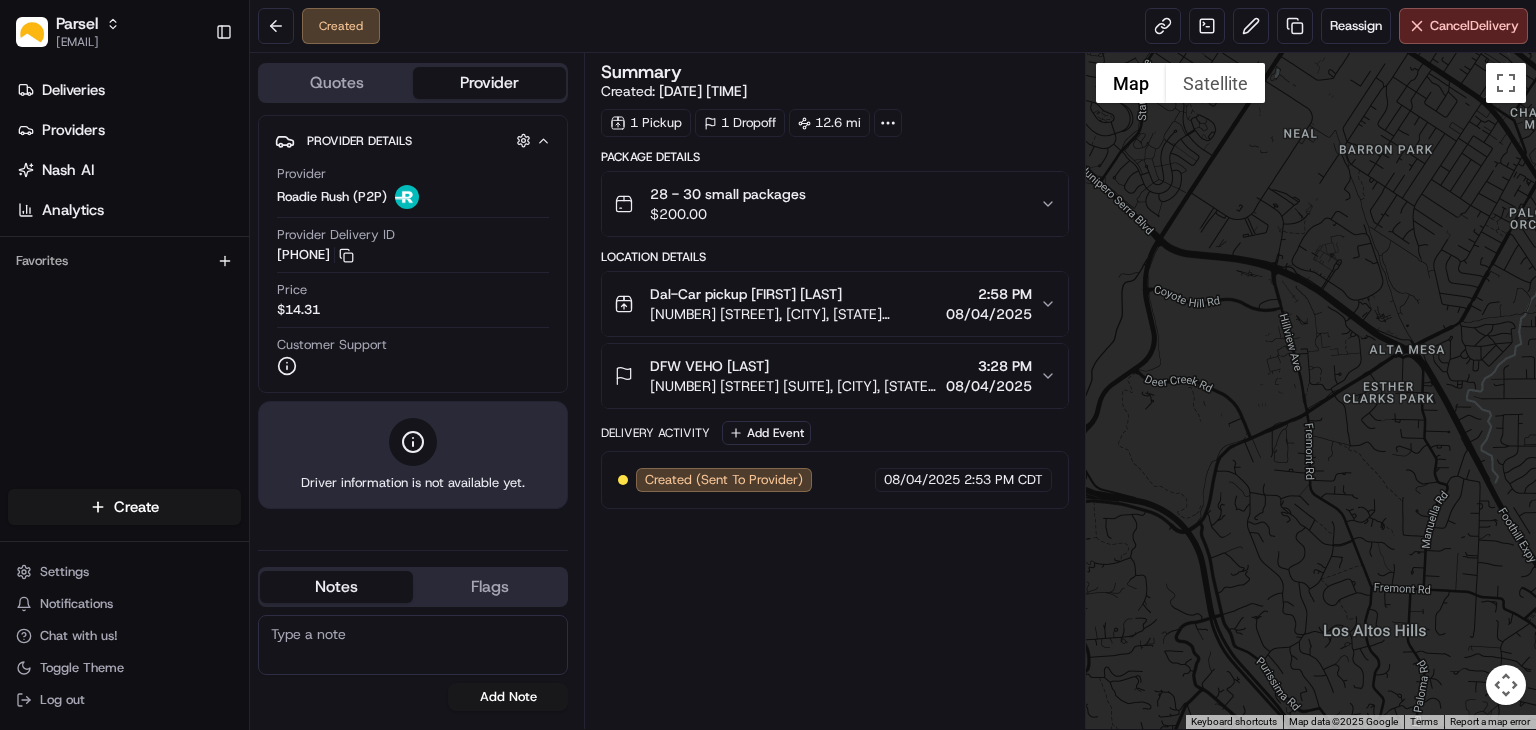 scroll, scrollTop: 0, scrollLeft: 0, axis: both 